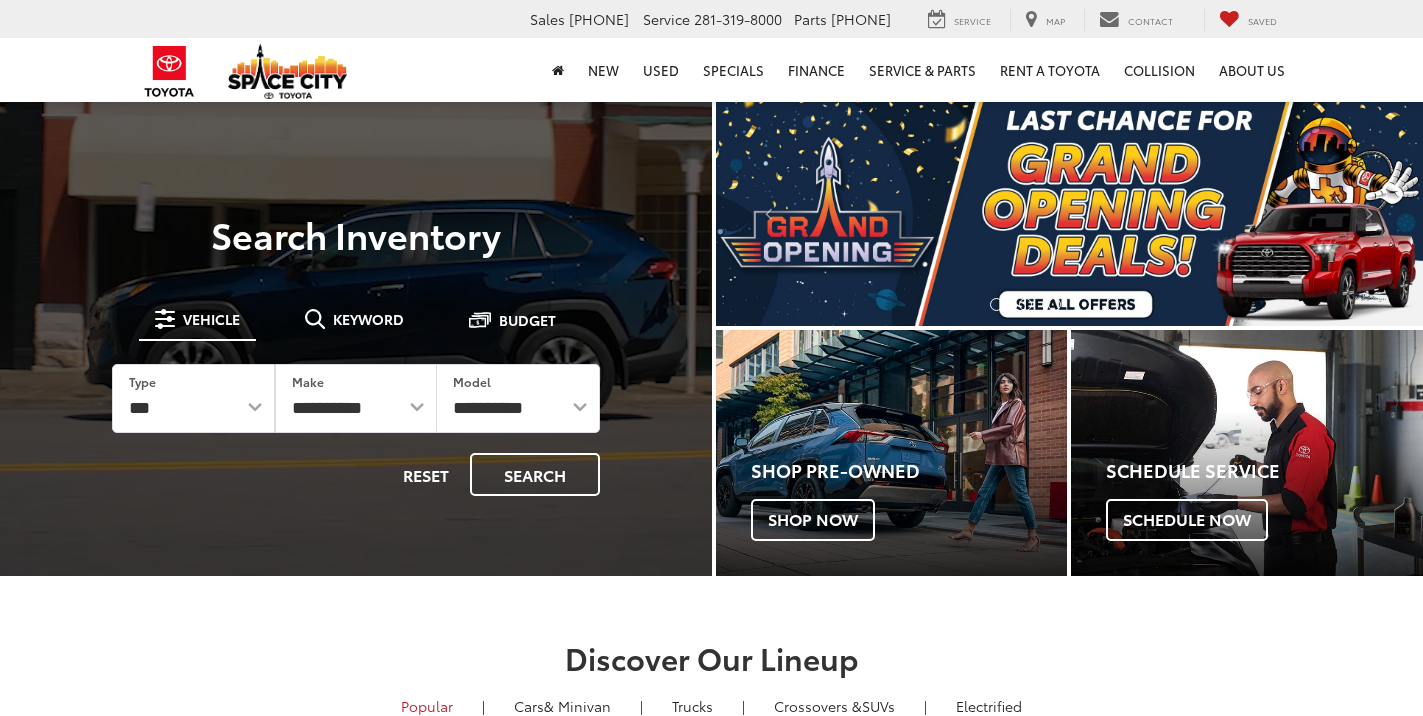 scroll, scrollTop: 0, scrollLeft: 0, axis: both 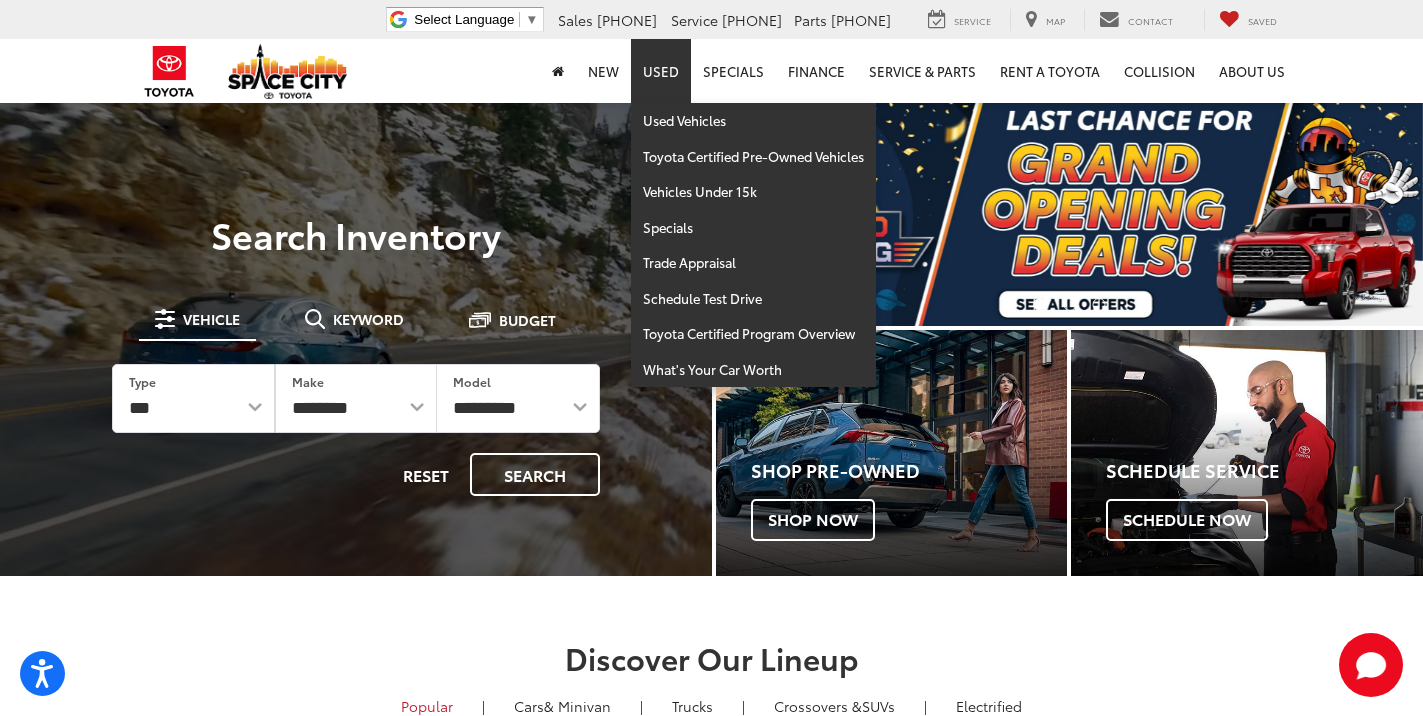 click on "Used" at bounding box center [661, 71] 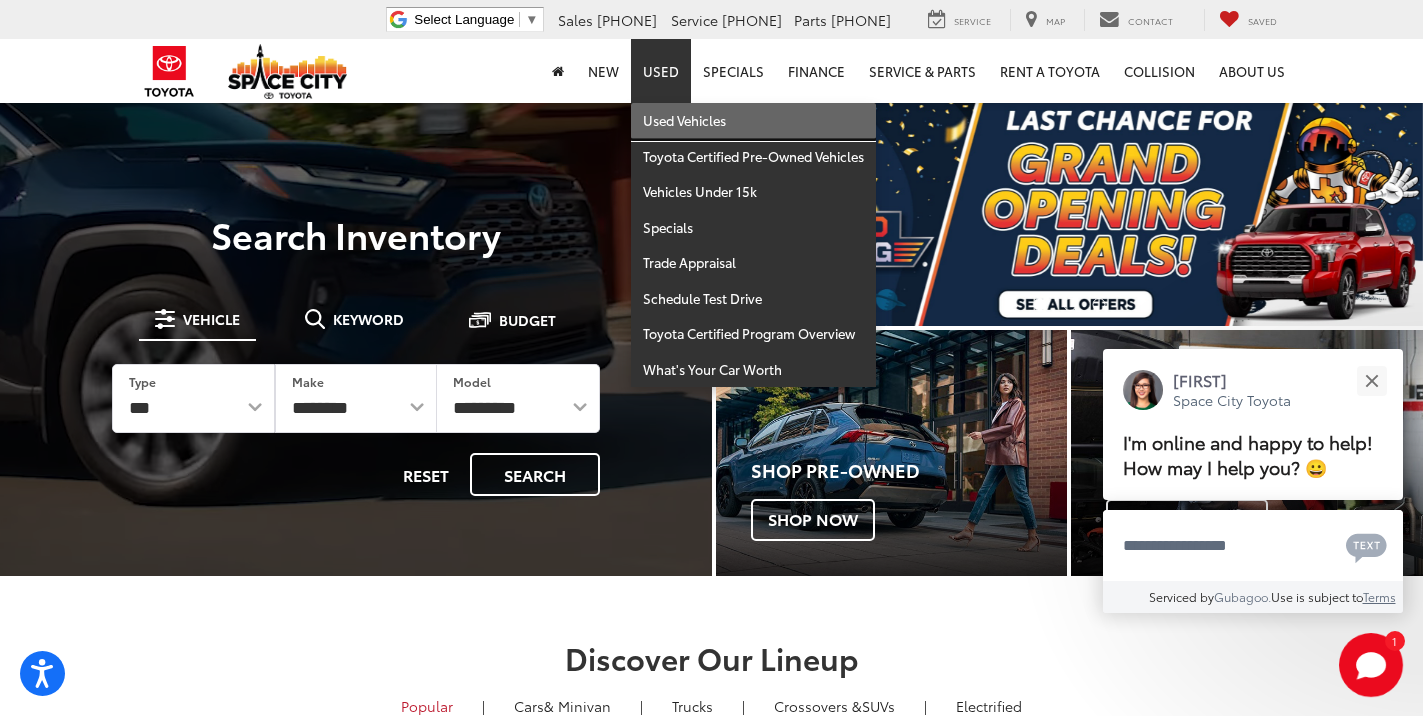 click on "Used Vehicles" at bounding box center (753, 121) 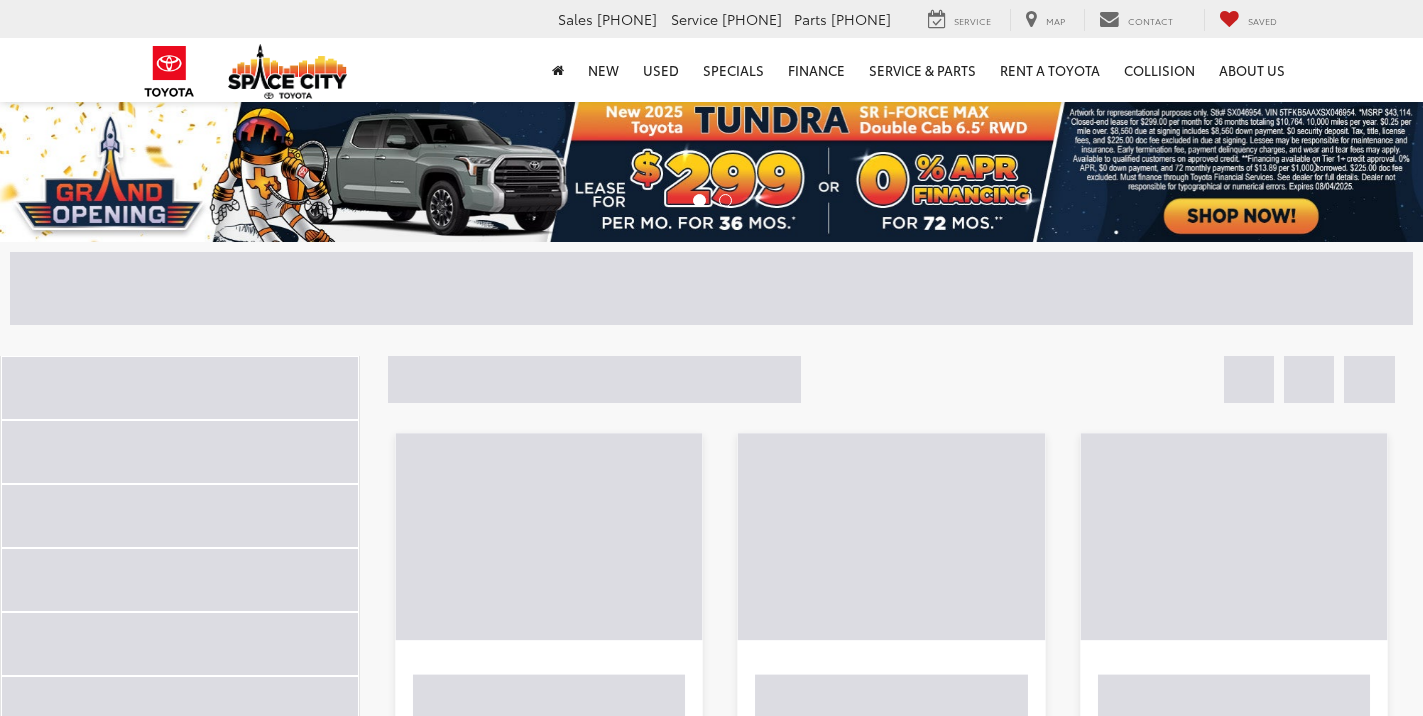 scroll, scrollTop: 0, scrollLeft: 0, axis: both 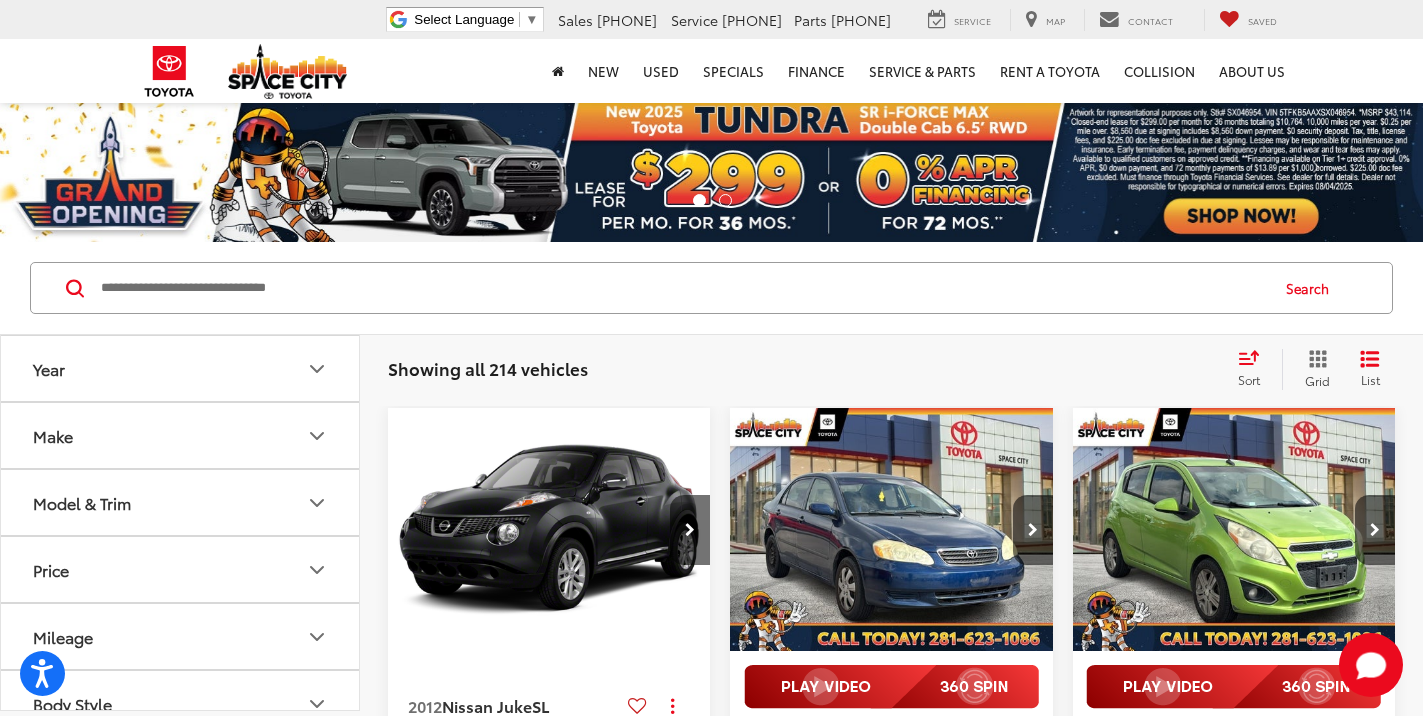 click 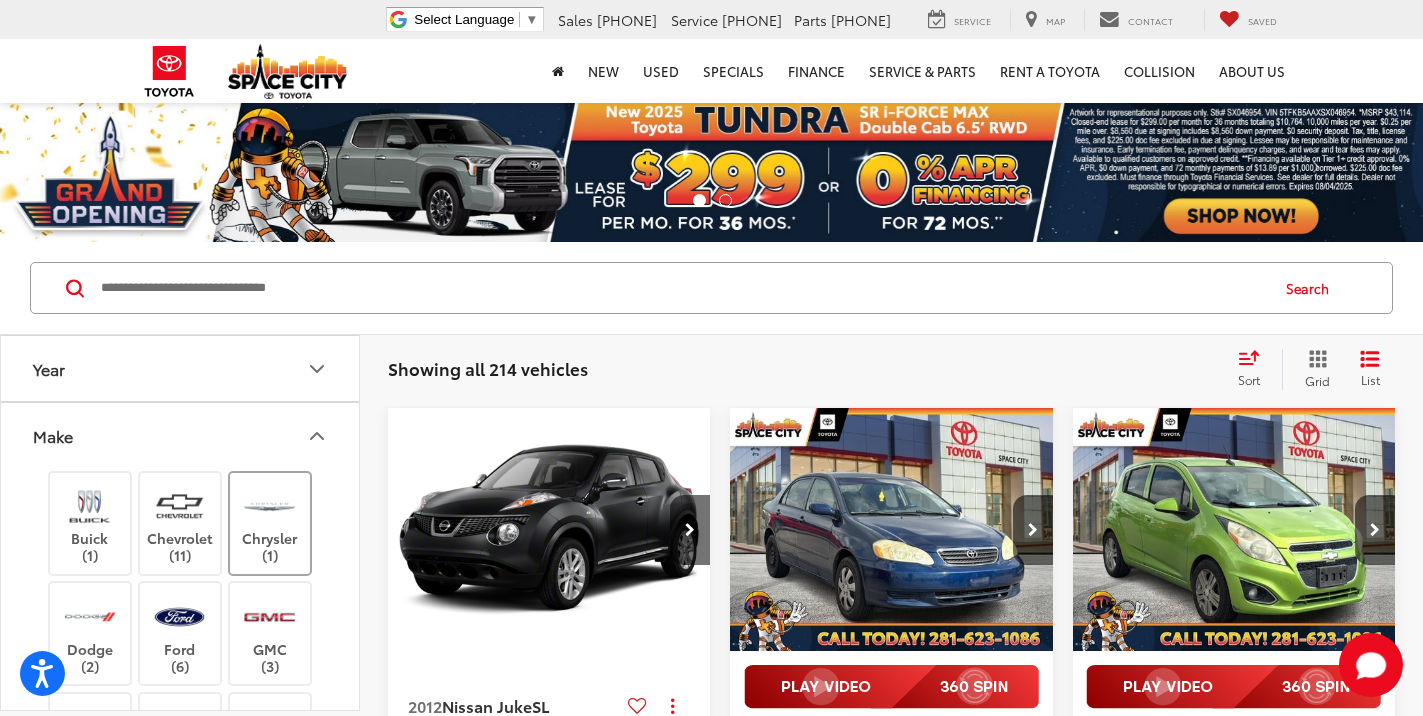 scroll, scrollTop: 0, scrollLeft: 0, axis: both 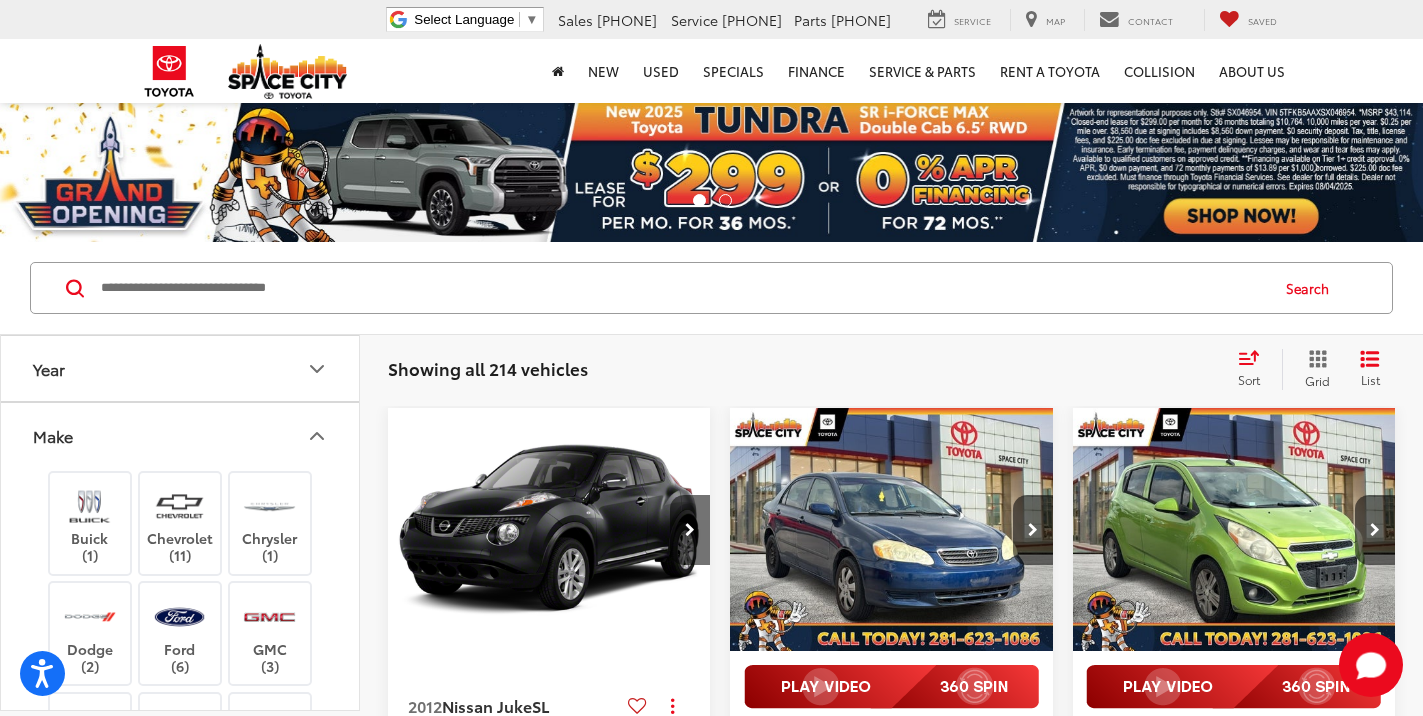click 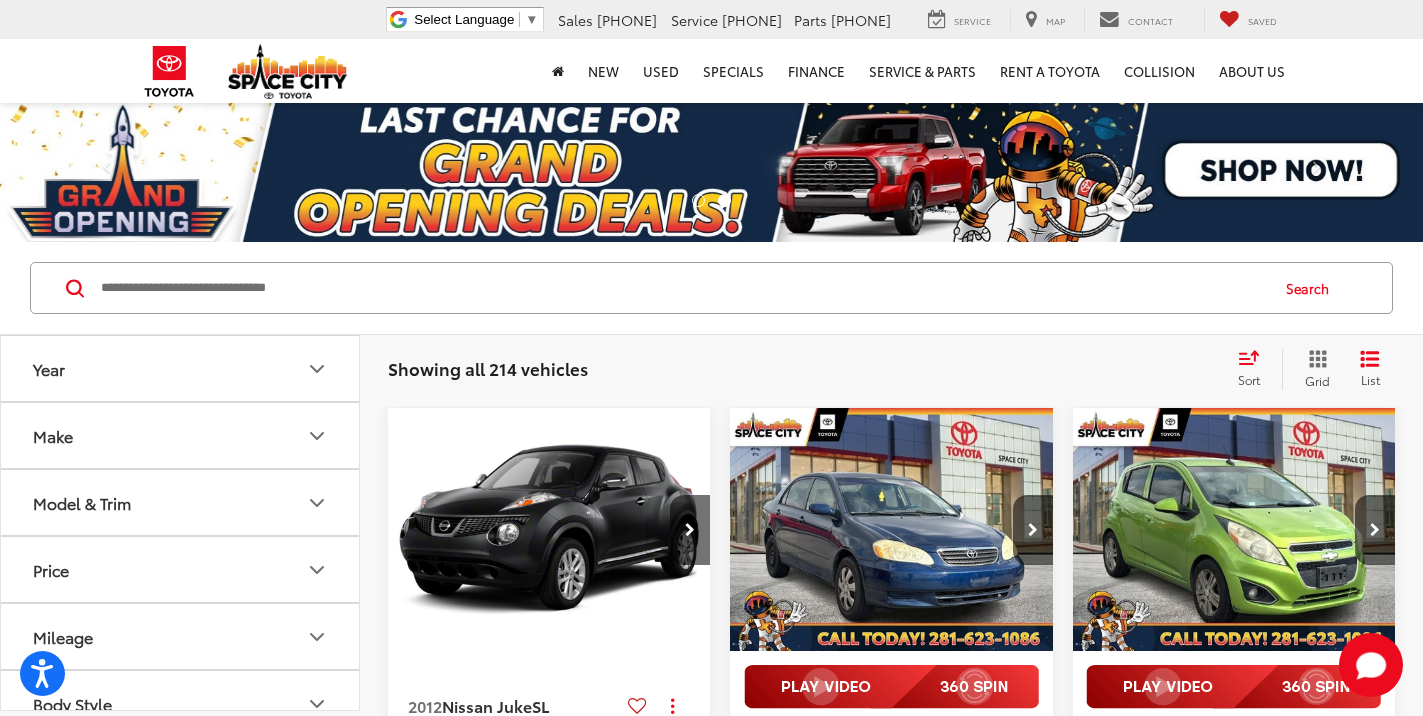 scroll, scrollTop: 0, scrollLeft: 0, axis: both 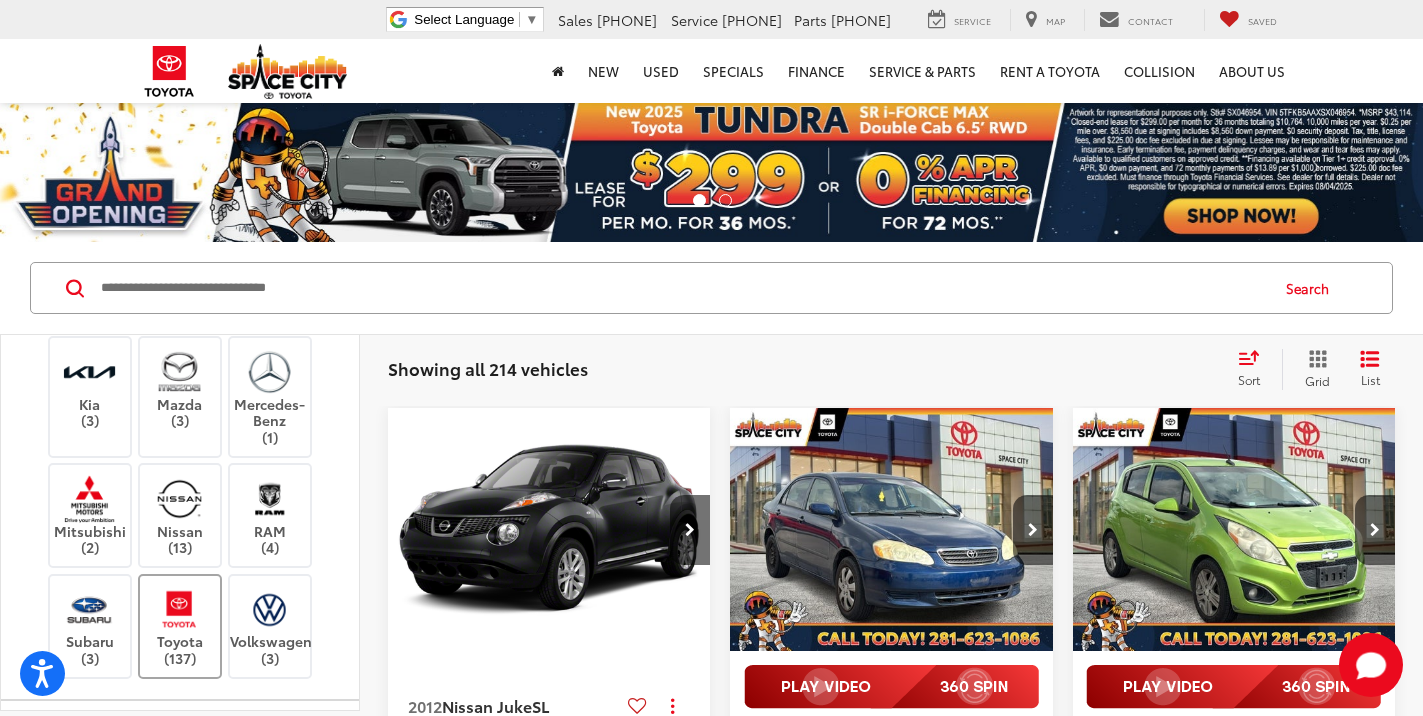 click at bounding box center (179, 609) 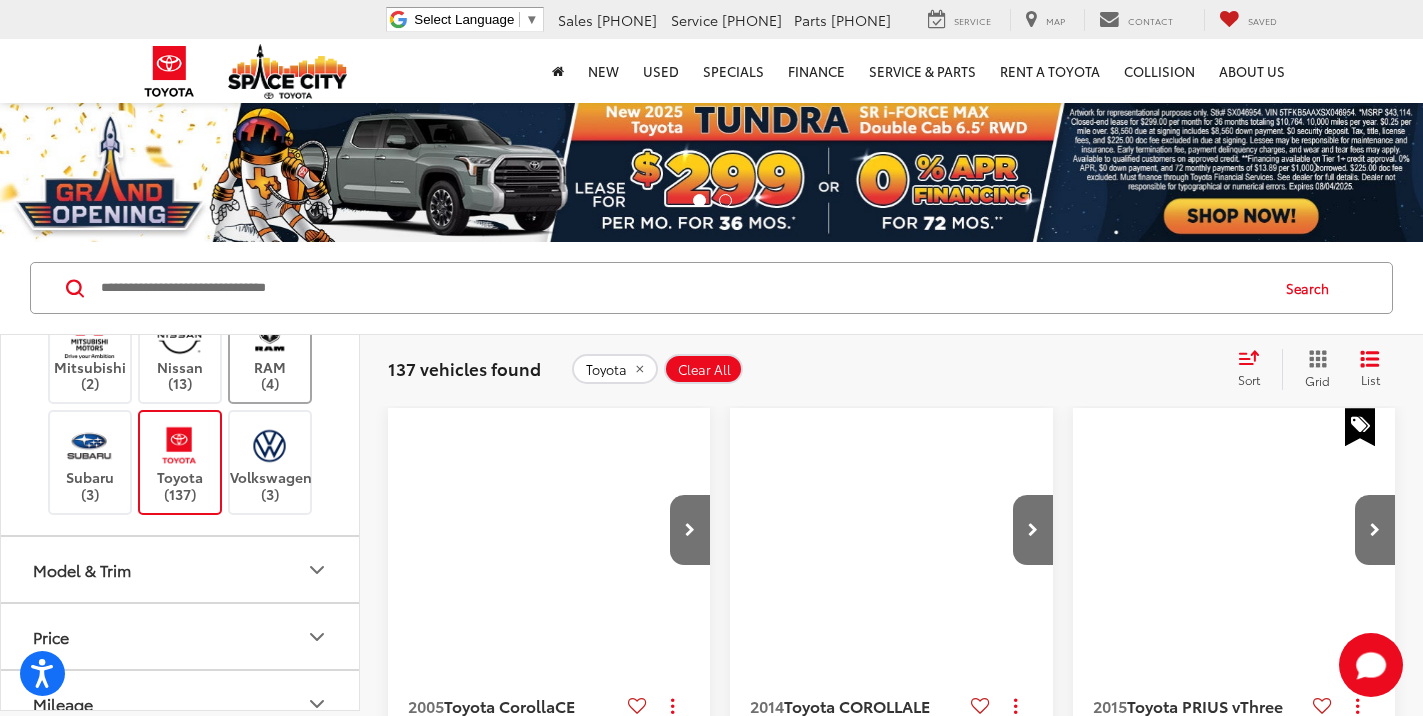 scroll, scrollTop: 687, scrollLeft: 0, axis: vertical 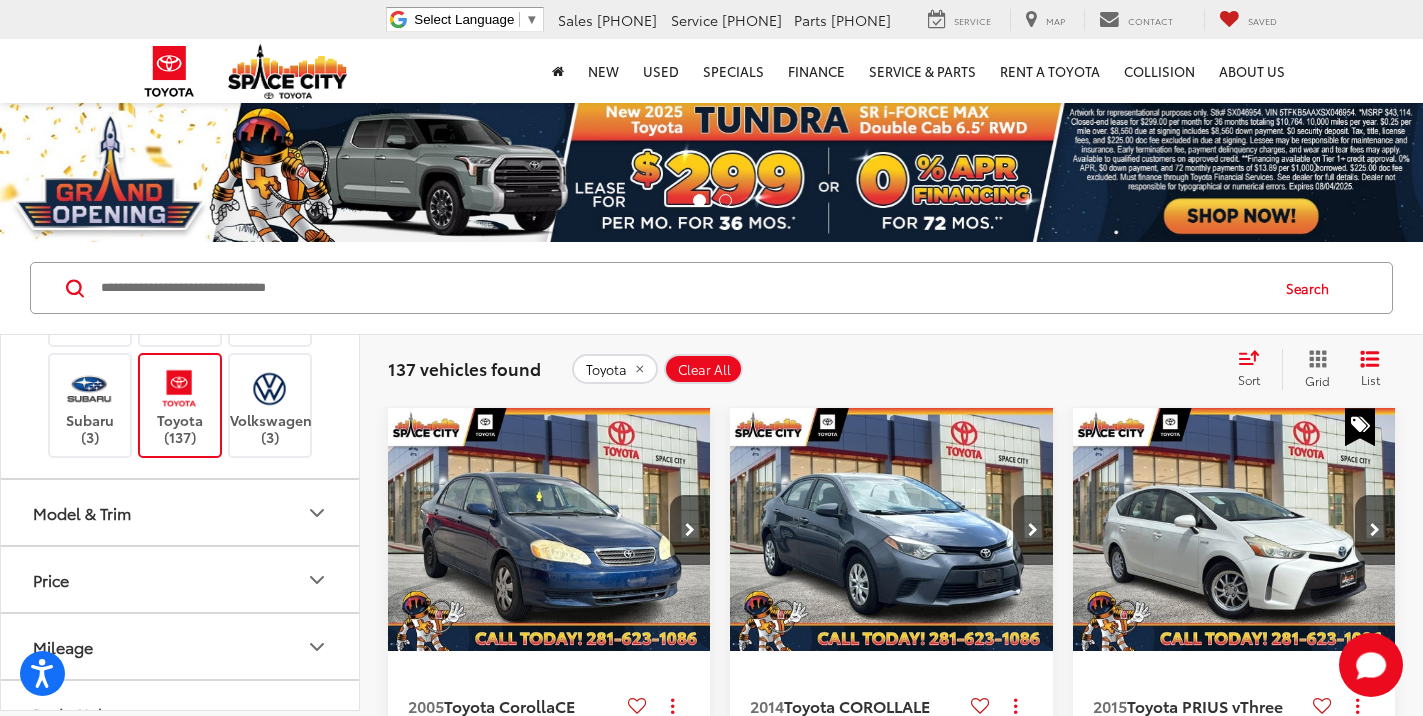 click 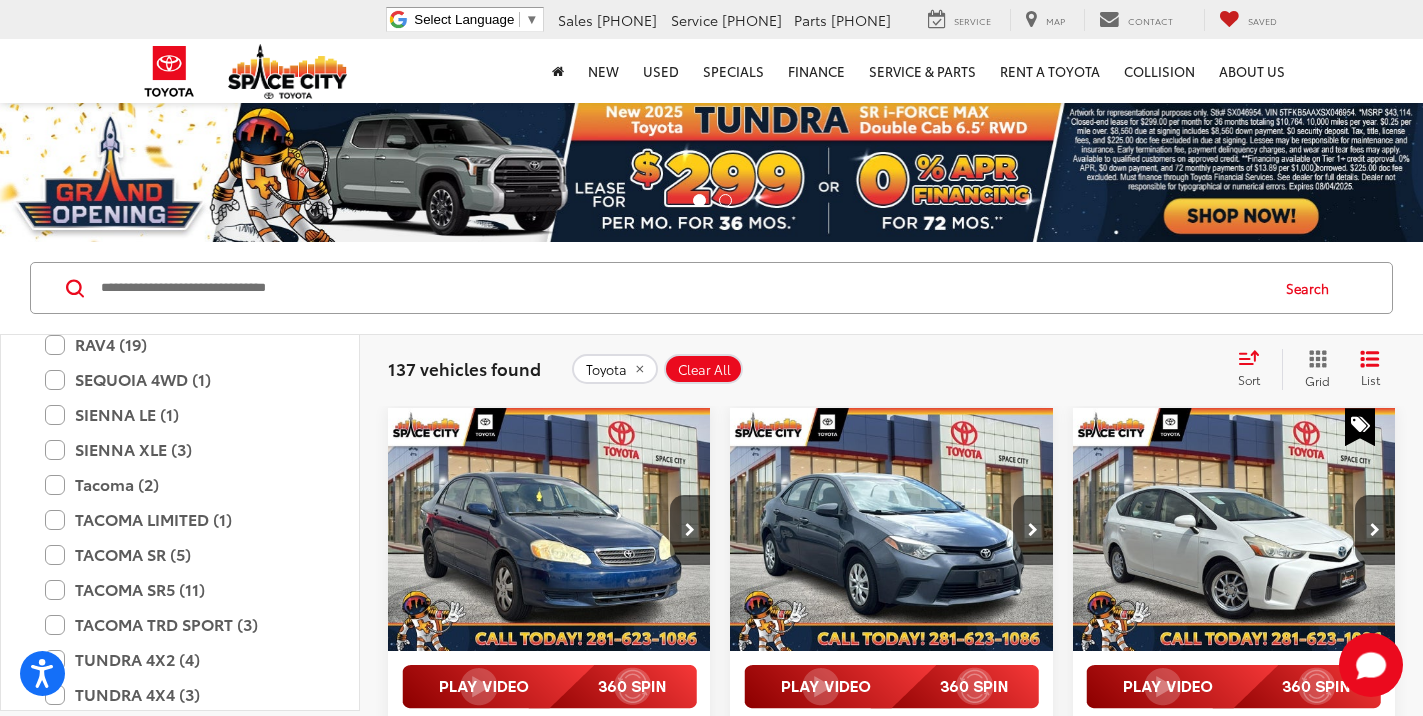 scroll, scrollTop: 1434, scrollLeft: 0, axis: vertical 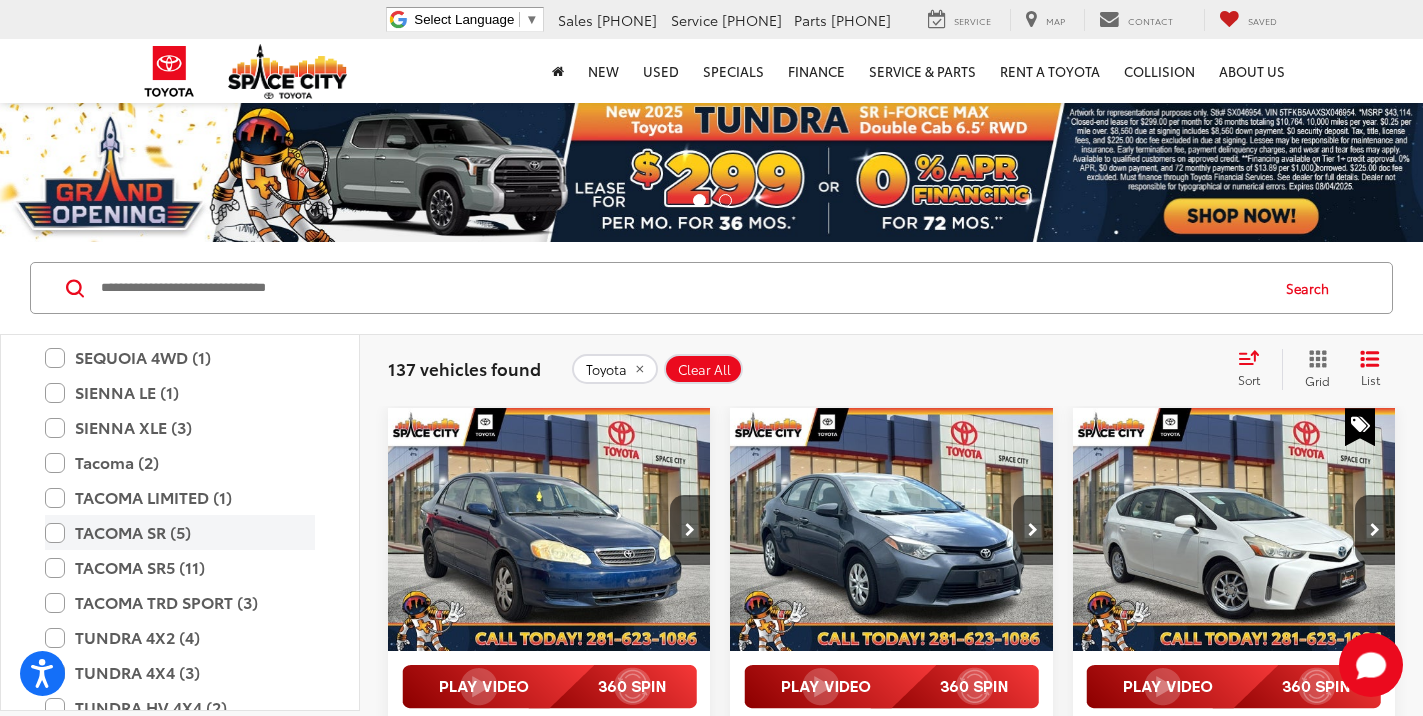 click on "TACOMA SR (5)" at bounding box center [180, 532] 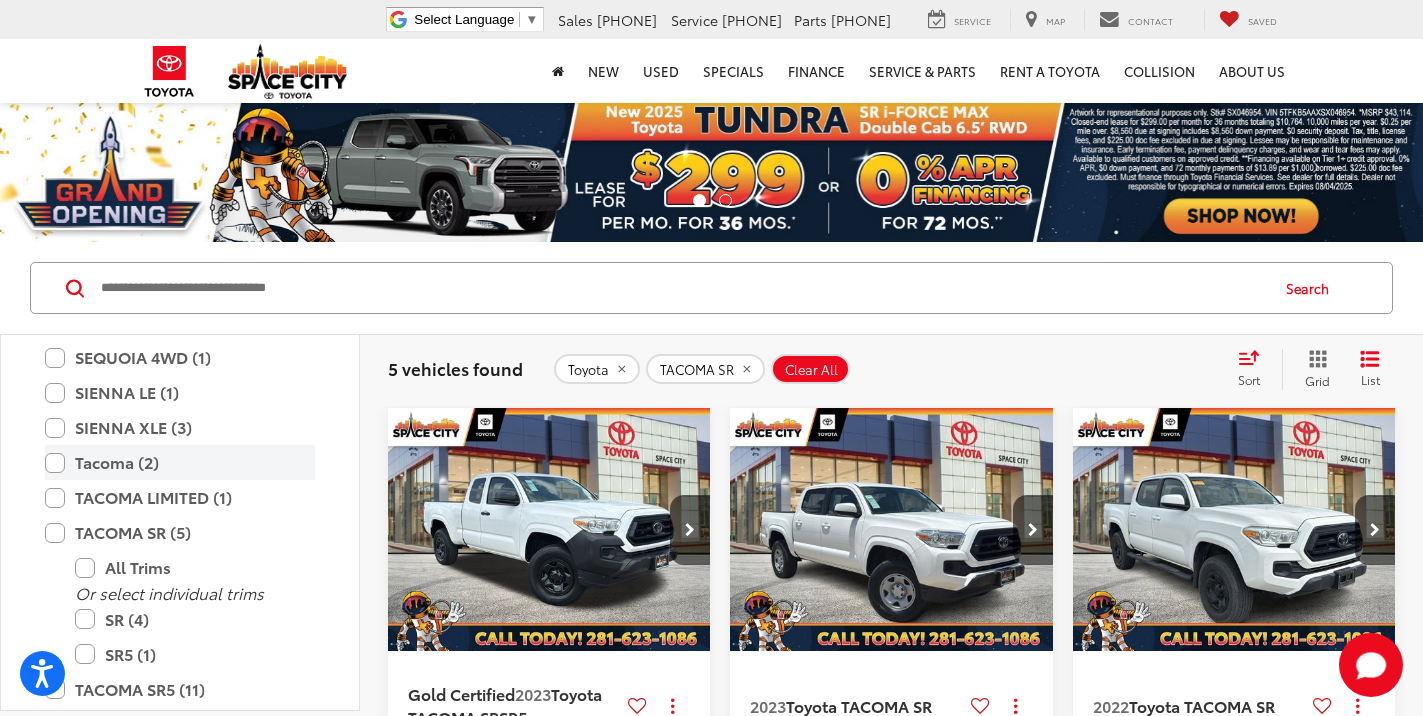 click on "Tacoma (2)" at bounding box center [180, 462] 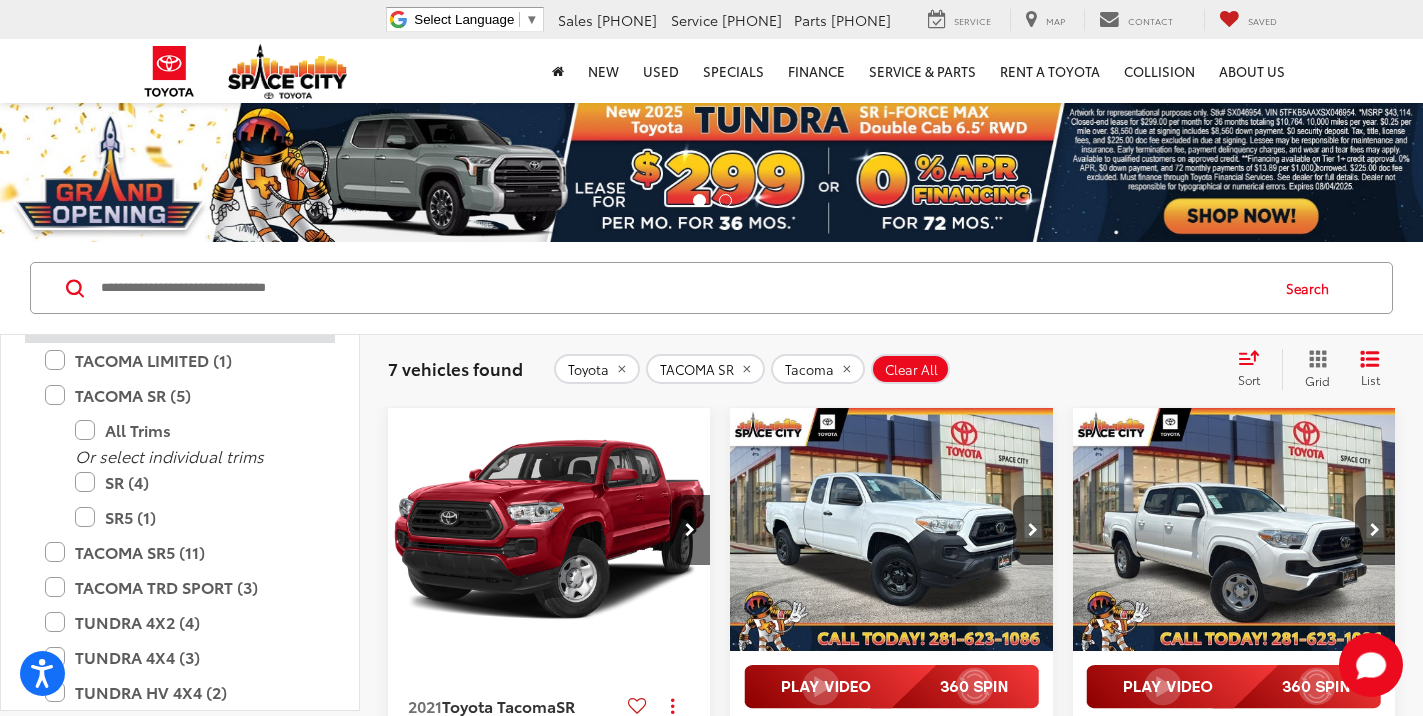 scroll, scrollTop: 1696, scrollLeft: 0, axis: vertical 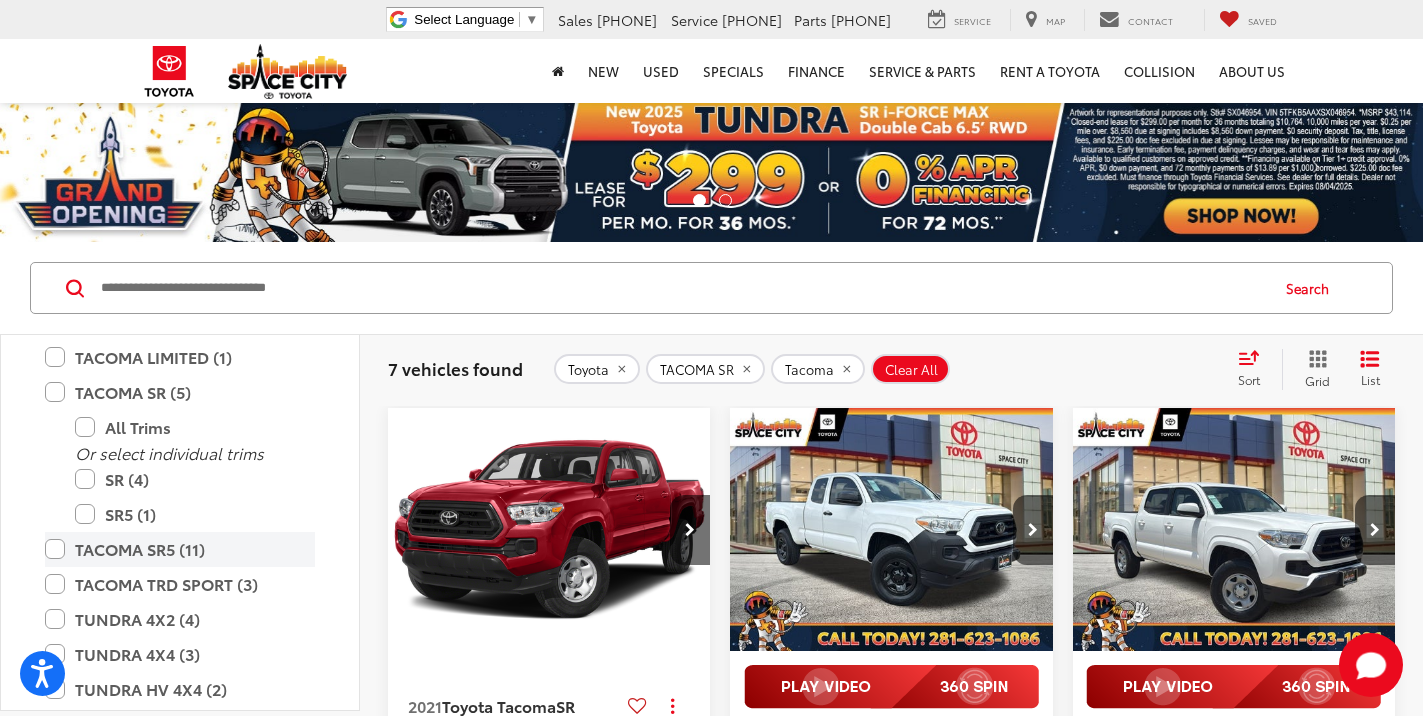click on "TACOMA SR5 (11)" at bounding box center (180, 549) 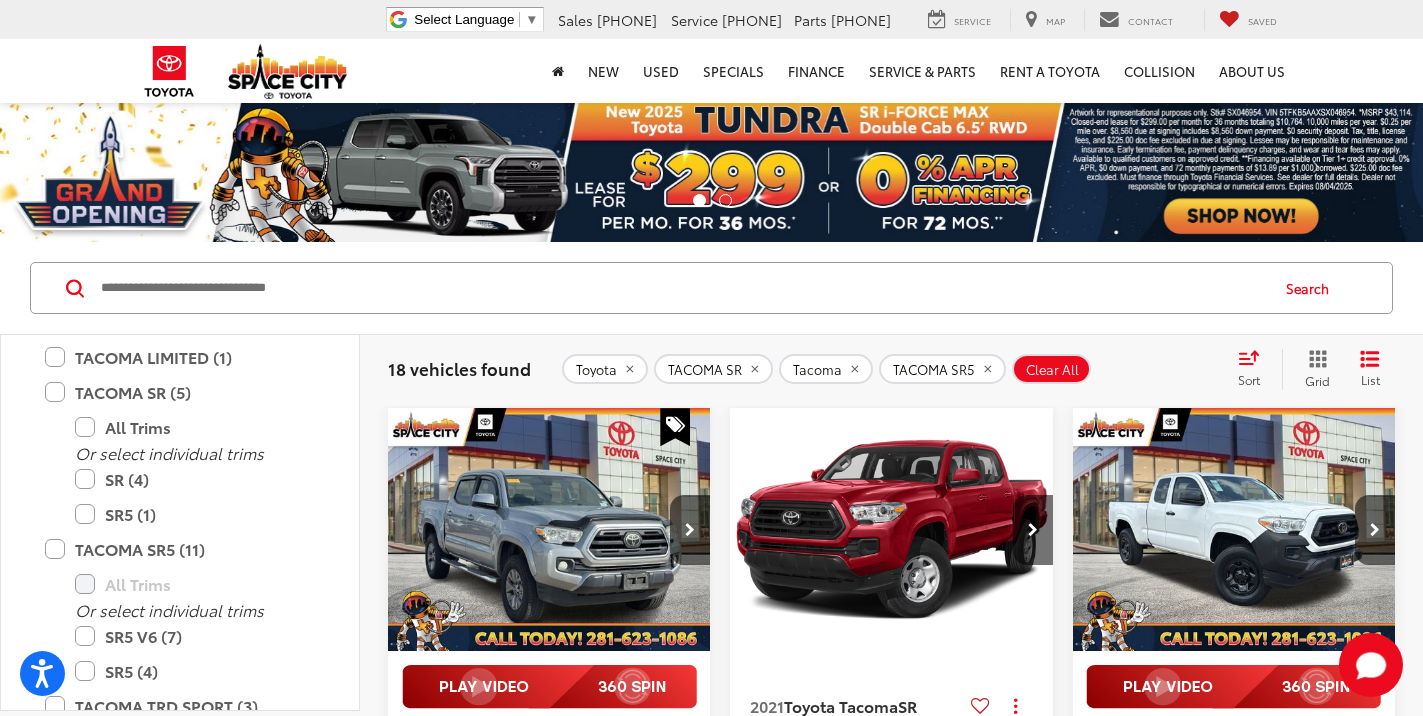 click on "Sort" at bounding box center (1255, 369) 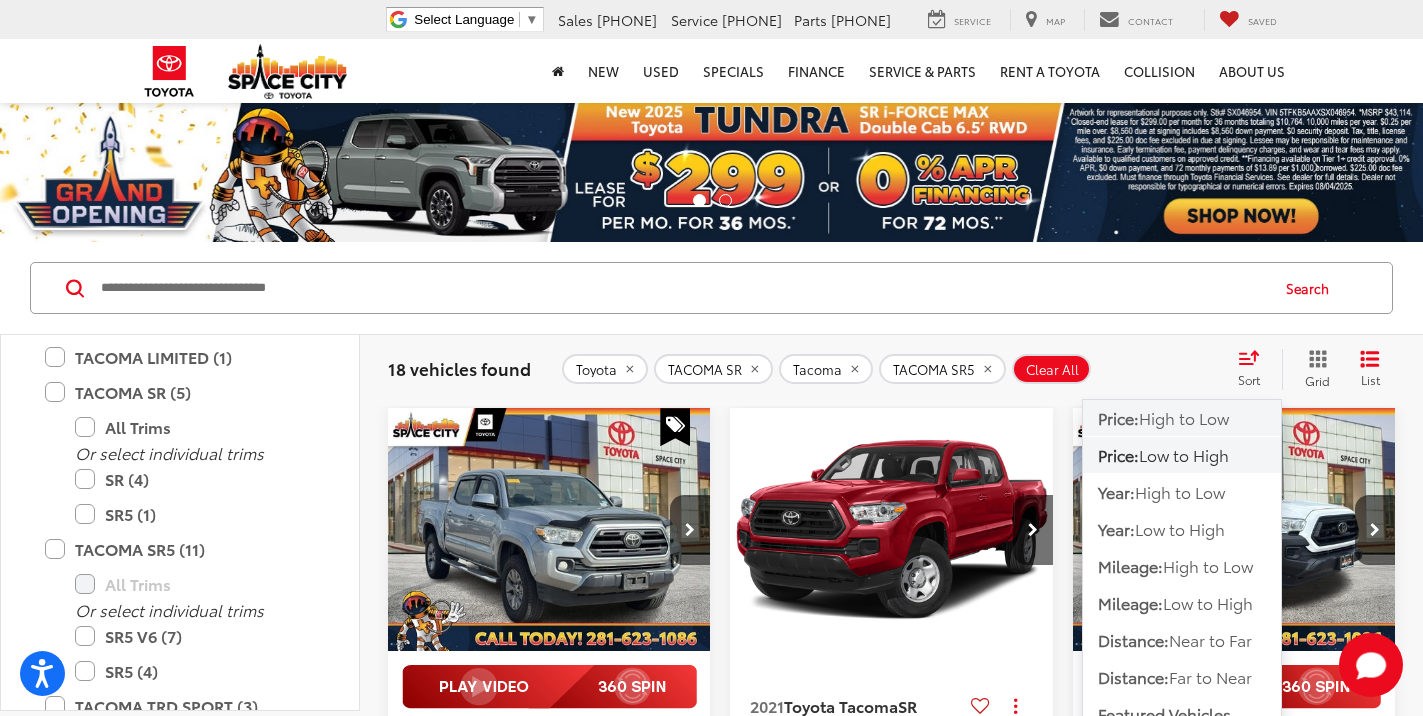 click on "High to Low" at bounding box center (1184, 417) 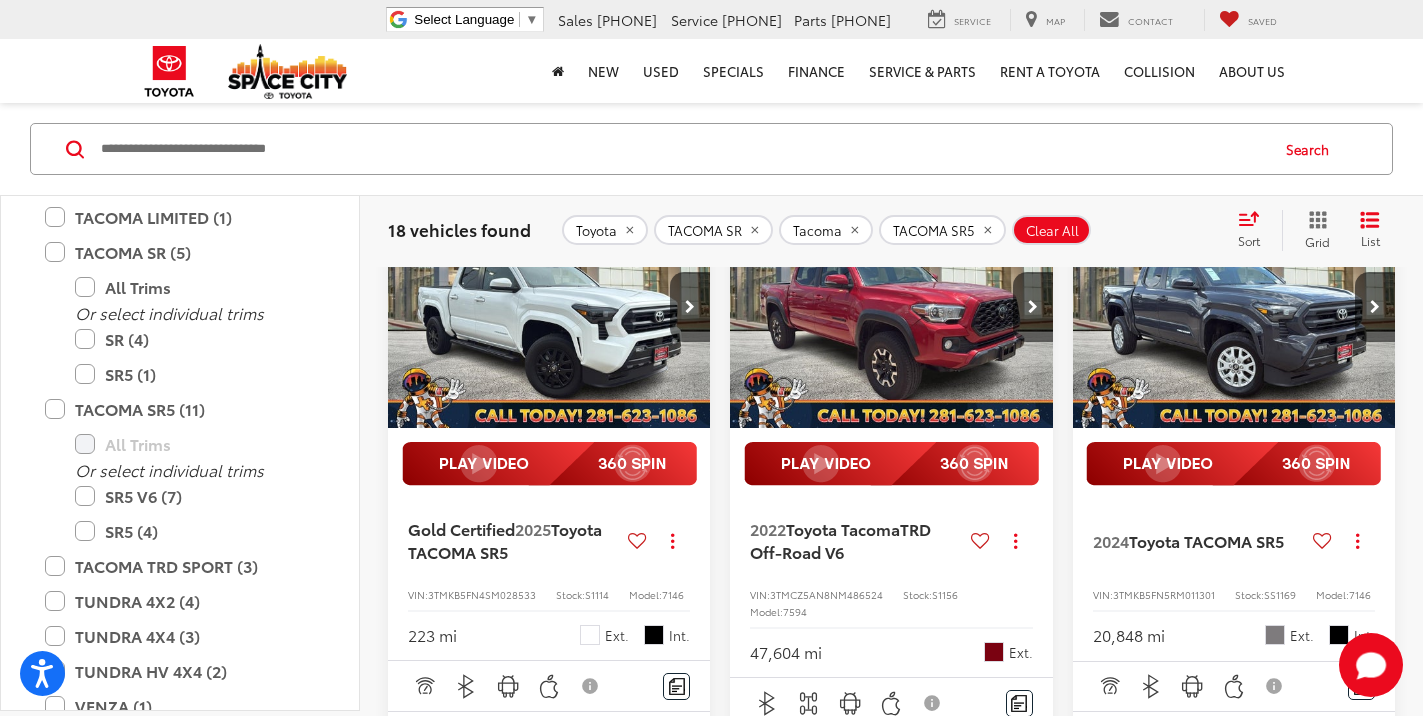 scroll, scrollTop: 252, scrollLeft: 0, axis: vertical 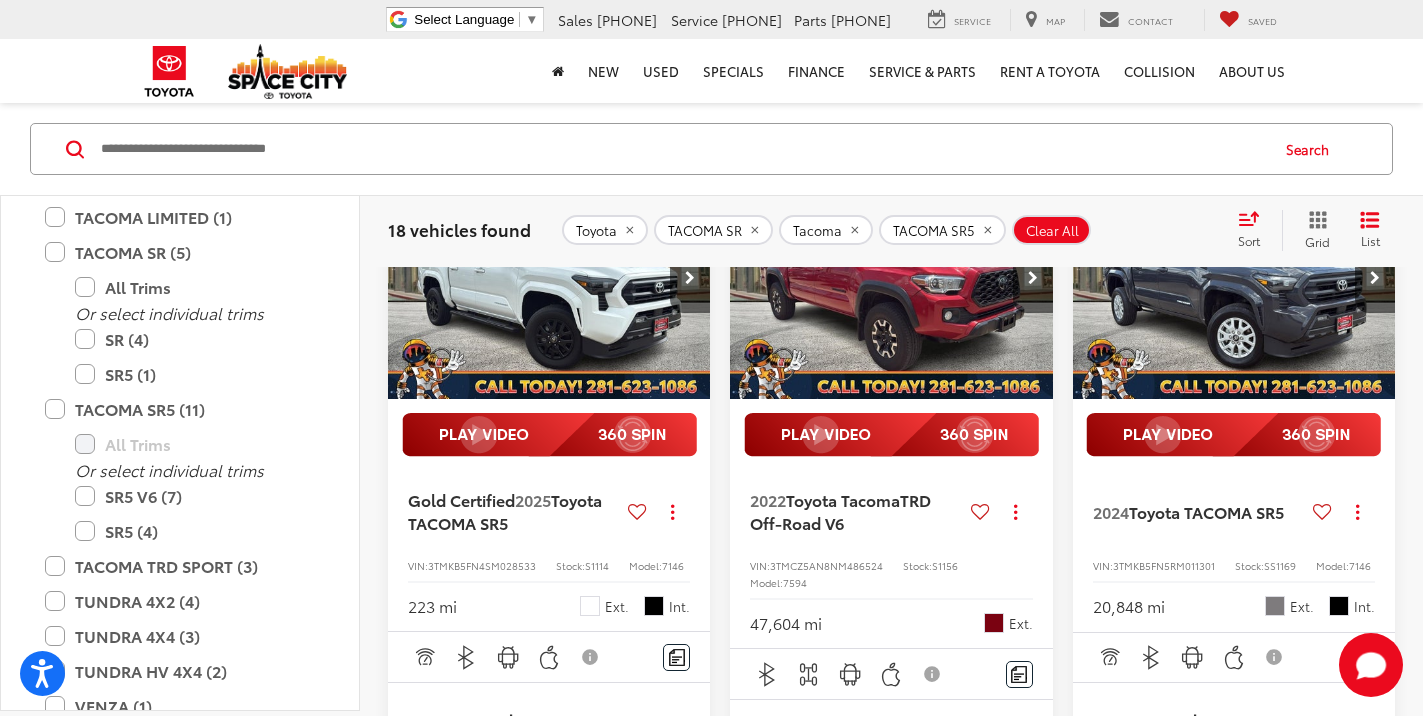 click at bounding box center (549, 278) 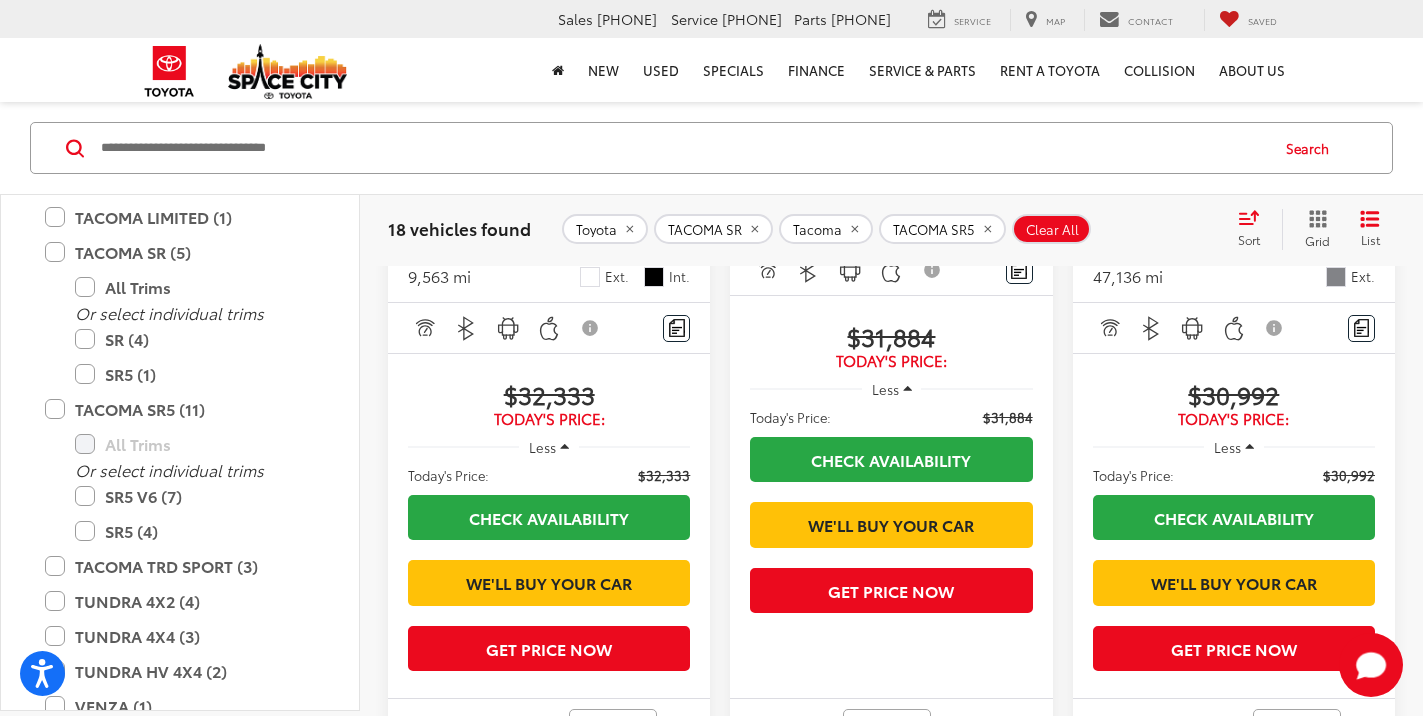 scroll, scrollTop: 3806, scrollLeft: 0, axis: vertical 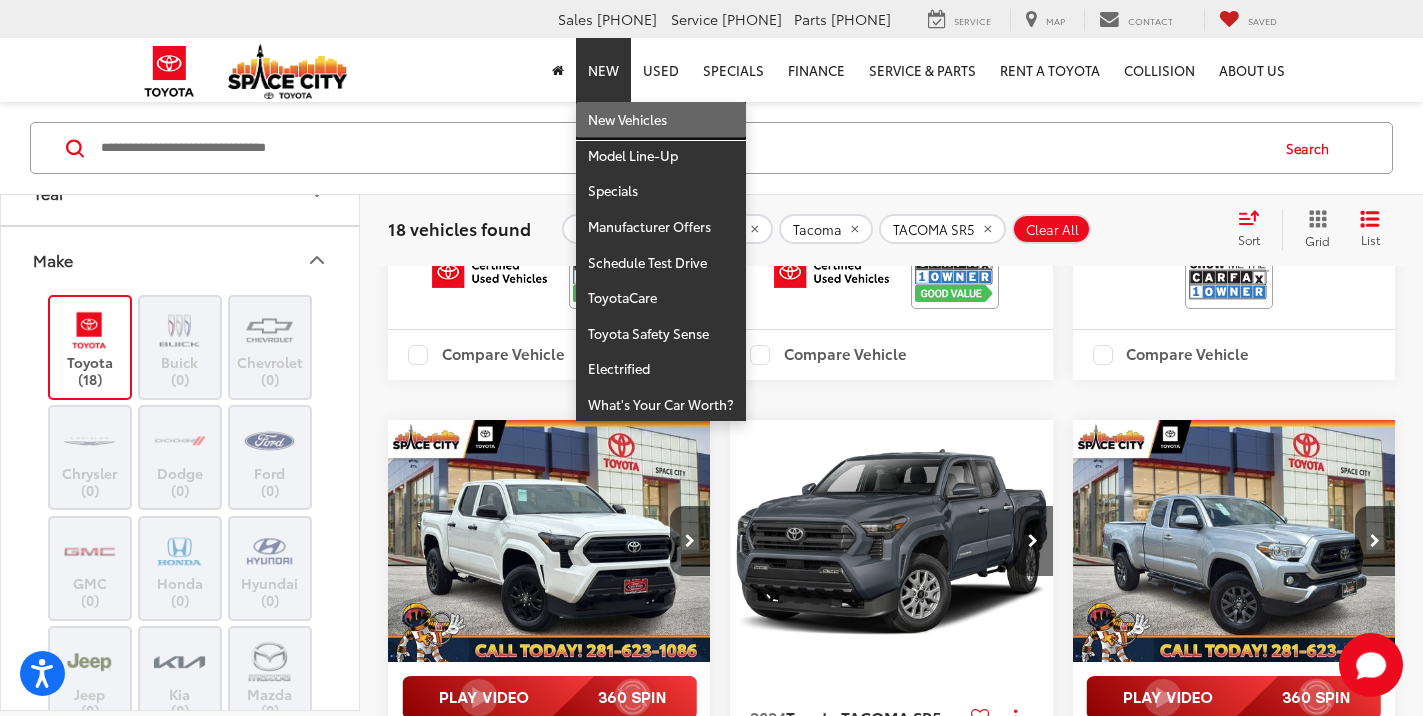 click on "New Vehicles" at bounding box center (661, 120) 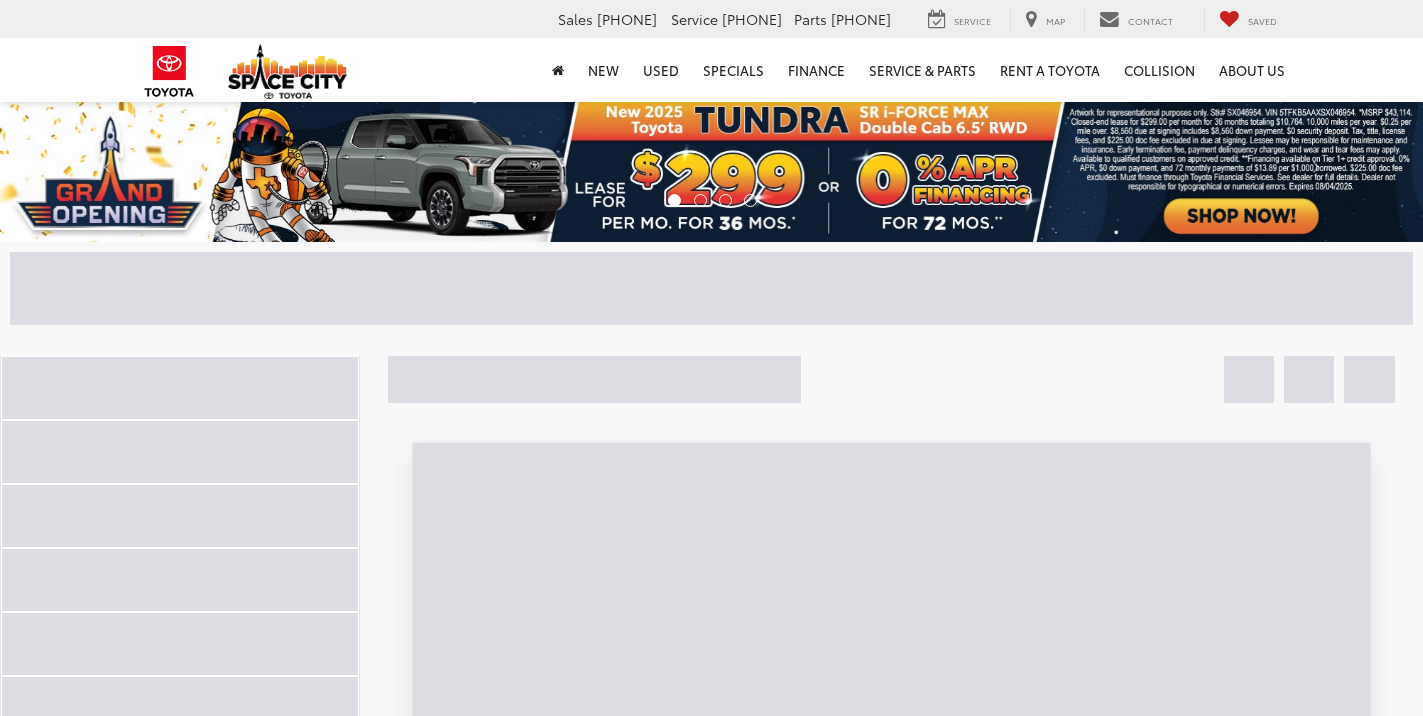 scroll, scrollTop: 0, scrollLeft: 0, axis: both 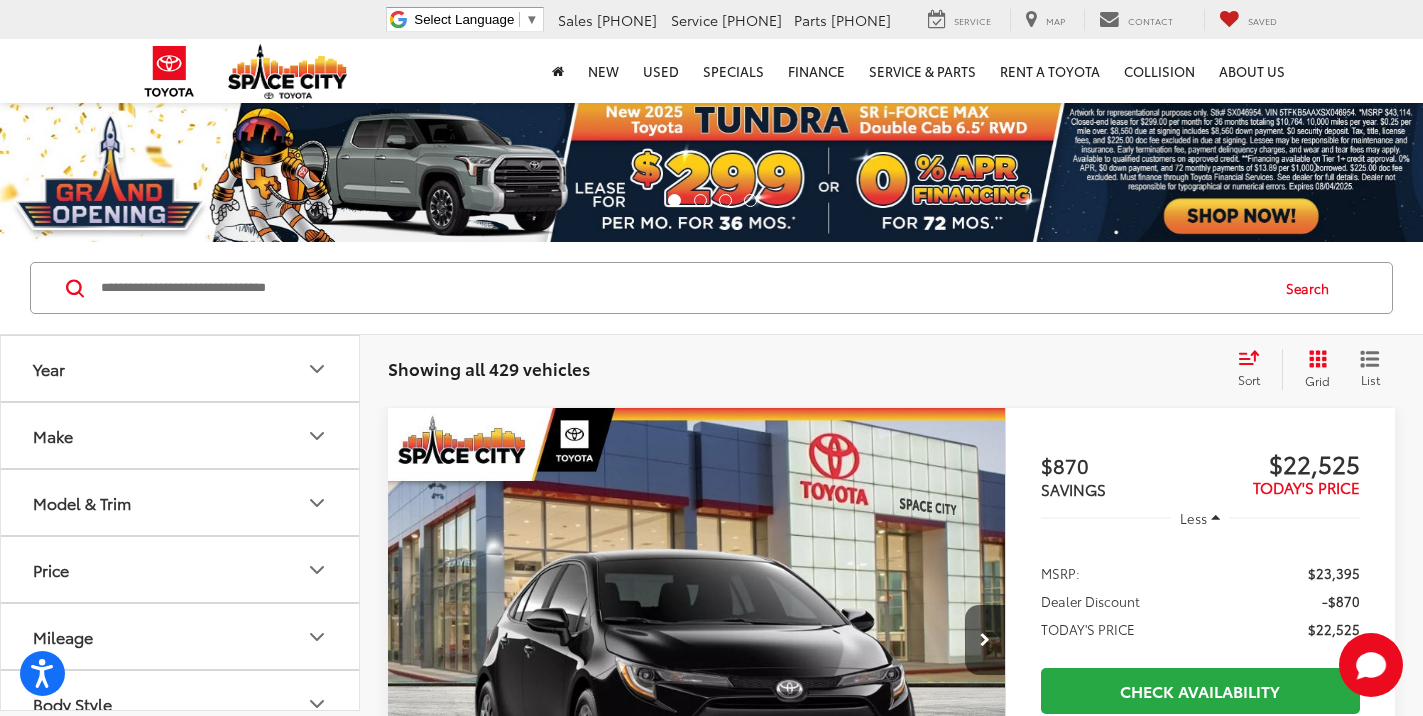 click 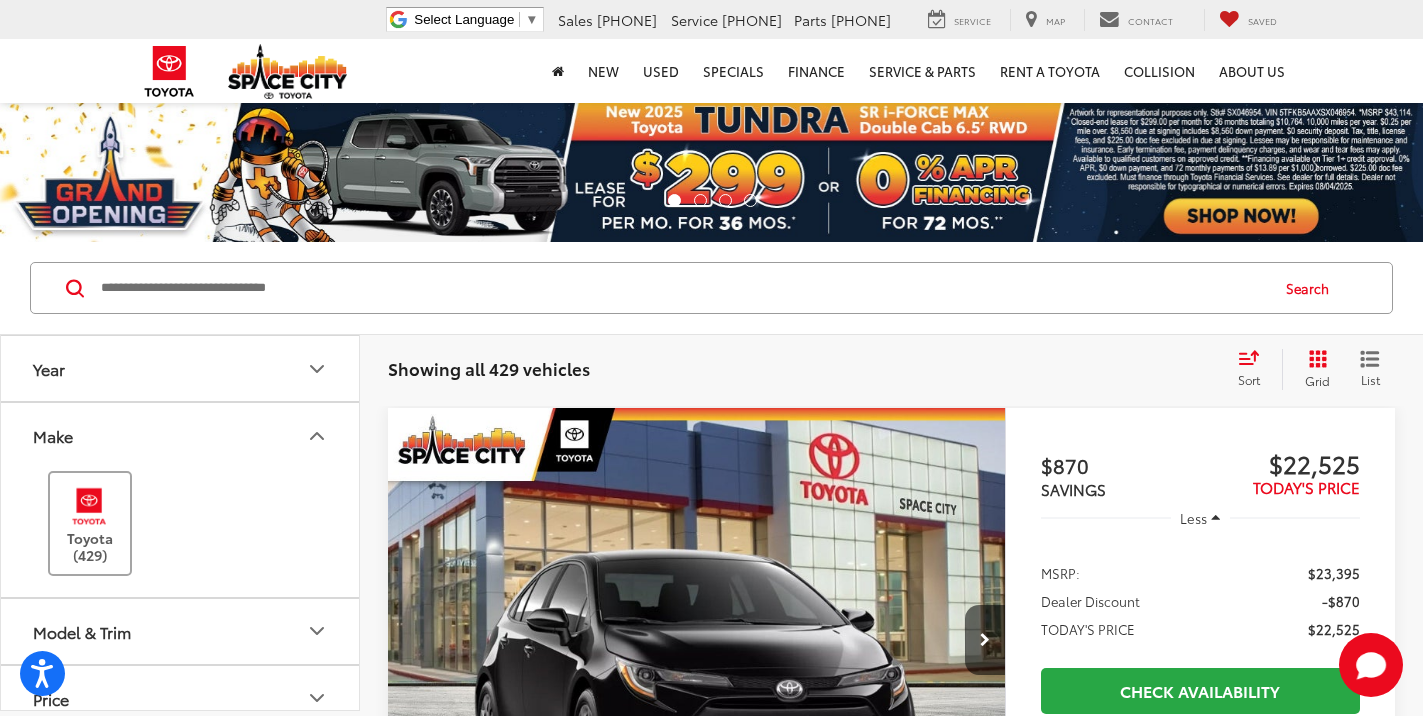 click at bounding box center [89, 506] 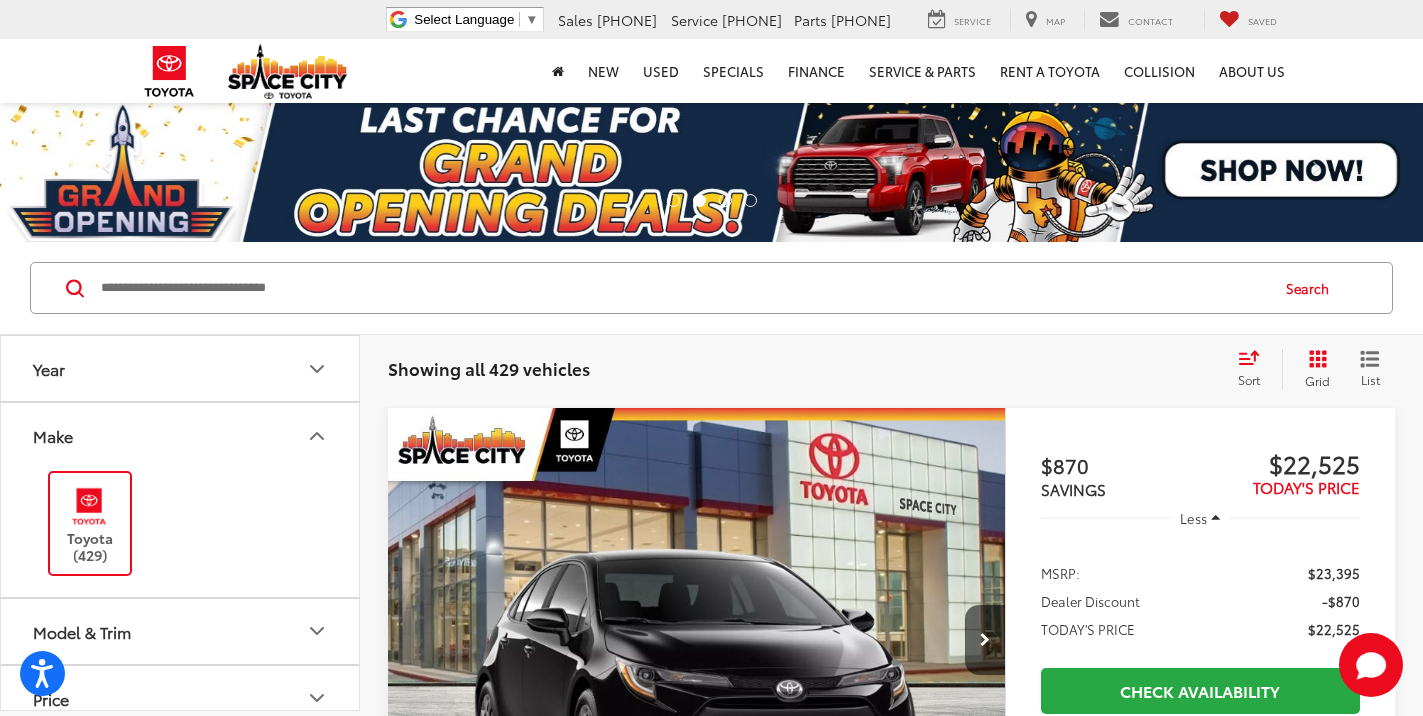 click on "Price" at bounding box center [181, 698] 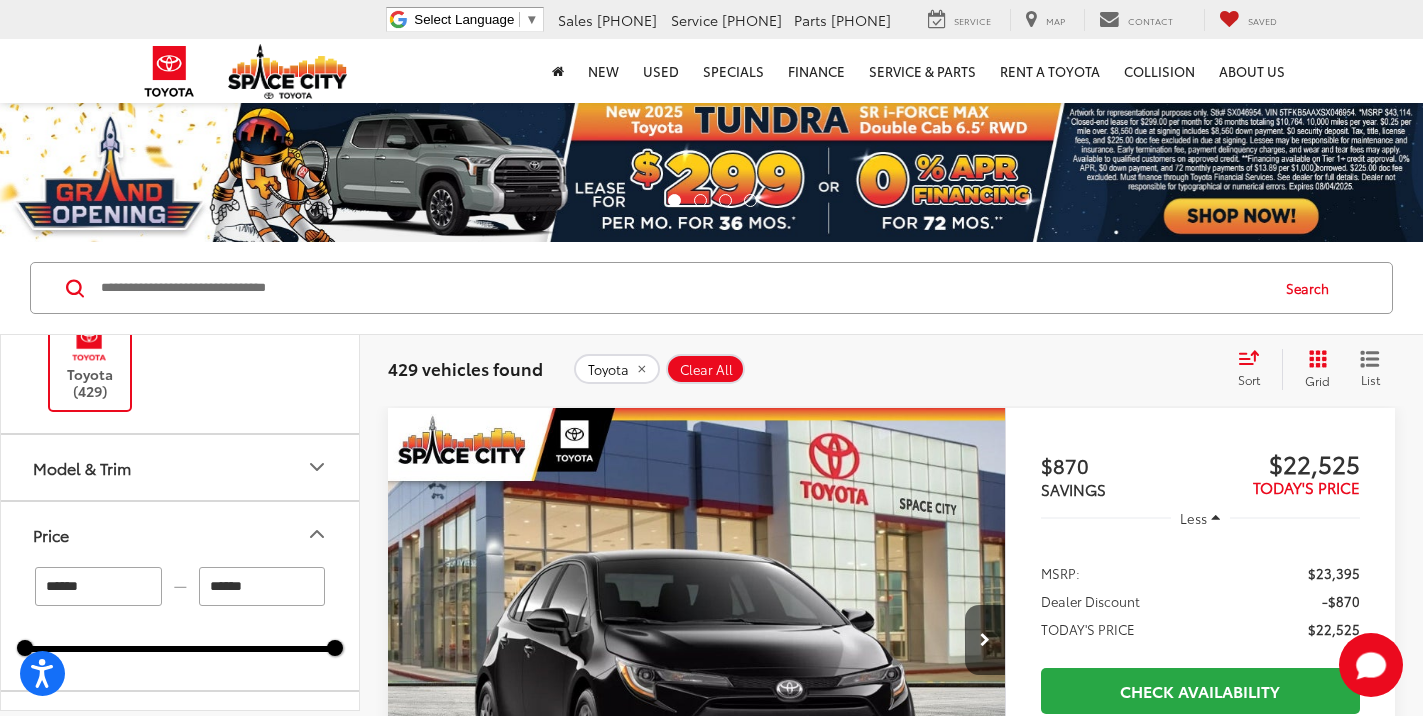scroll, scrollTop: 169, scrollLeft: 0, axis: vertical 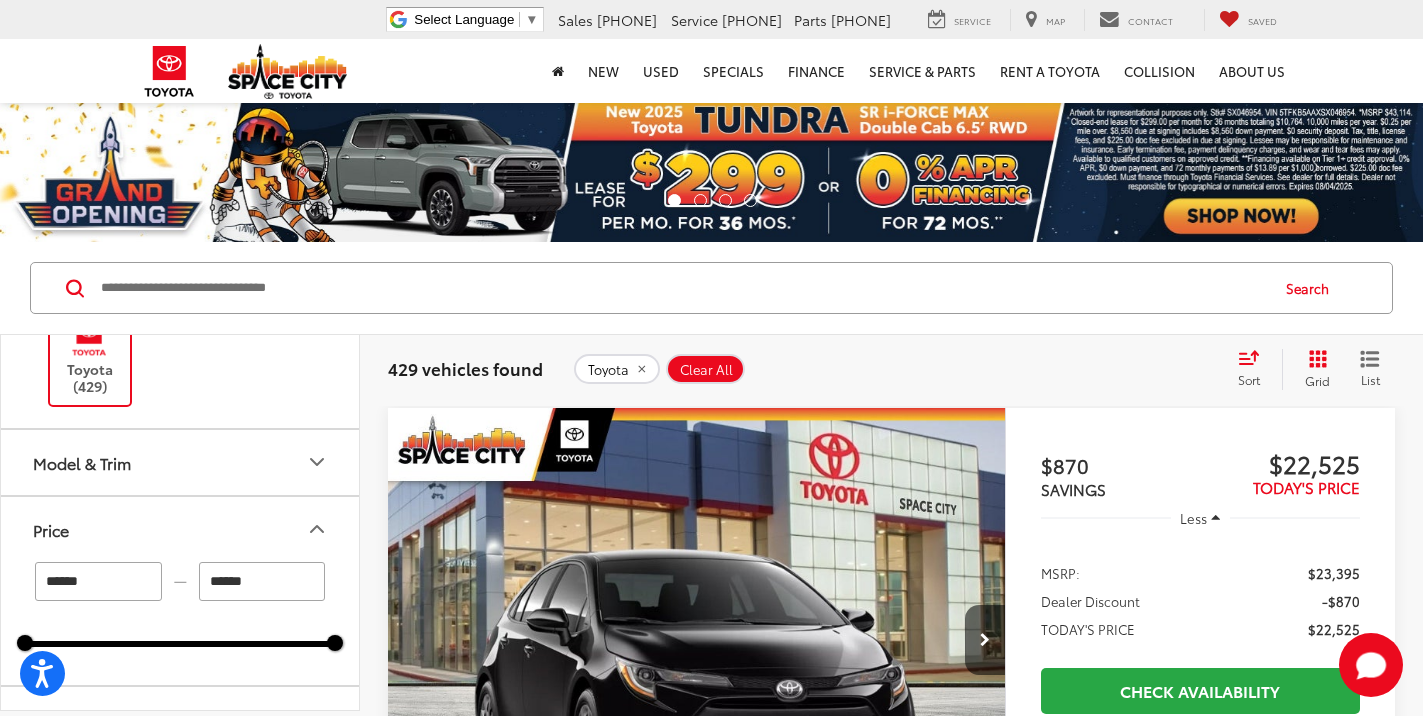 click on "Model & Trim" at bounding box center [181, 462] 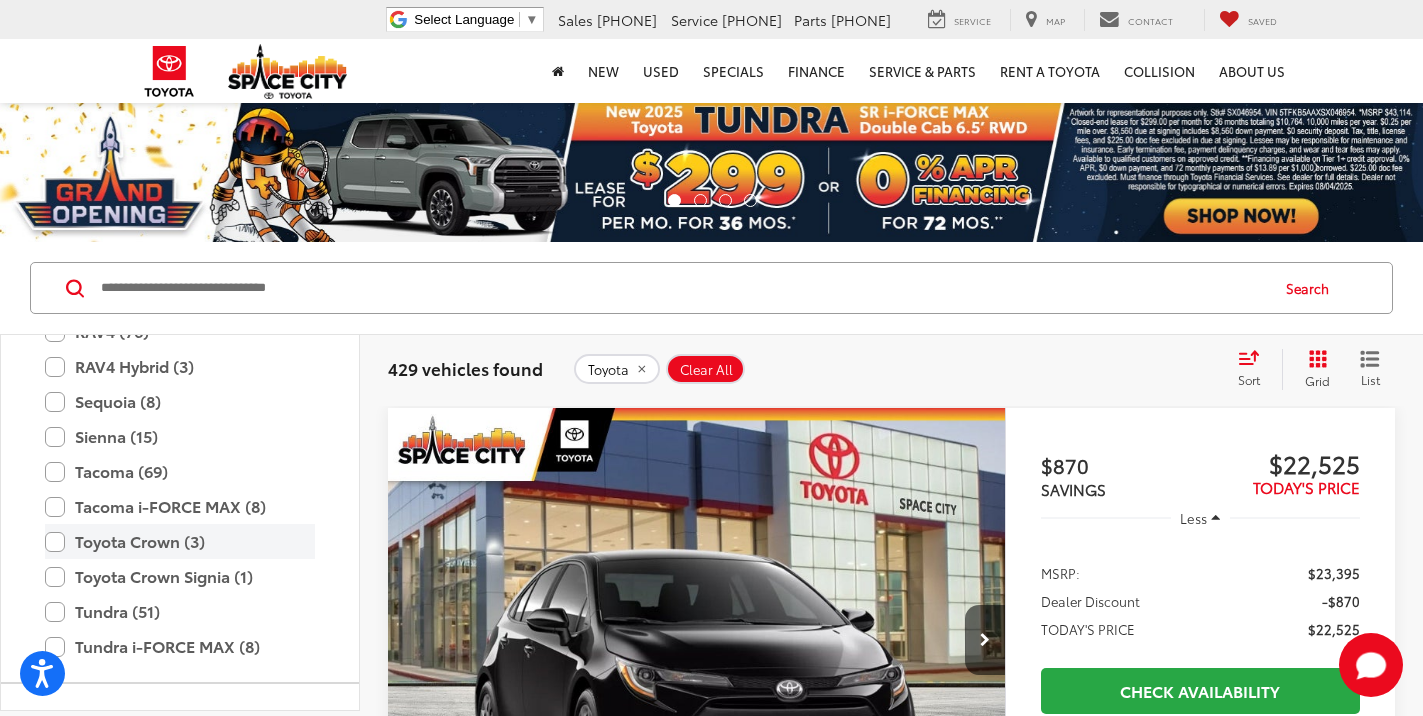 scroll, scrollTop: 964, scrollLeft: 0, axis: vertical 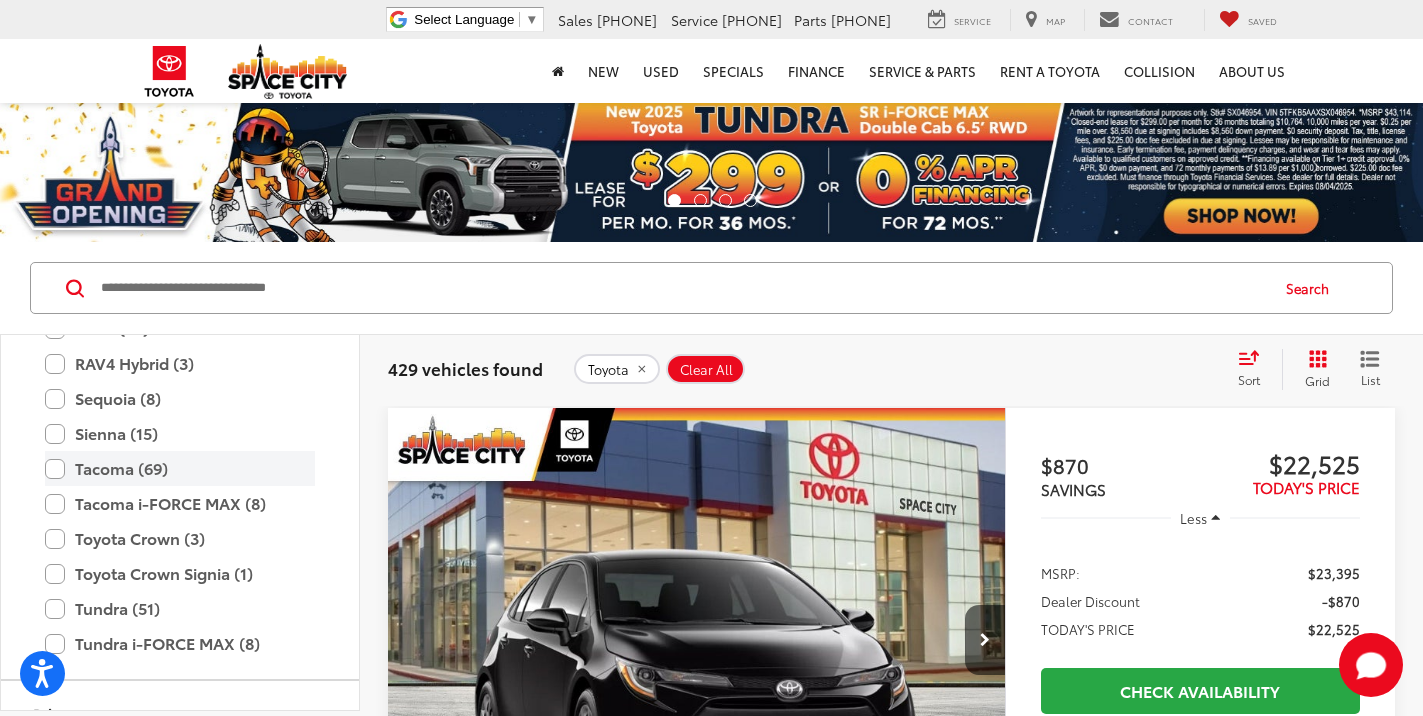 click on "Tacoma (69)" at bounding box center (180, 468) 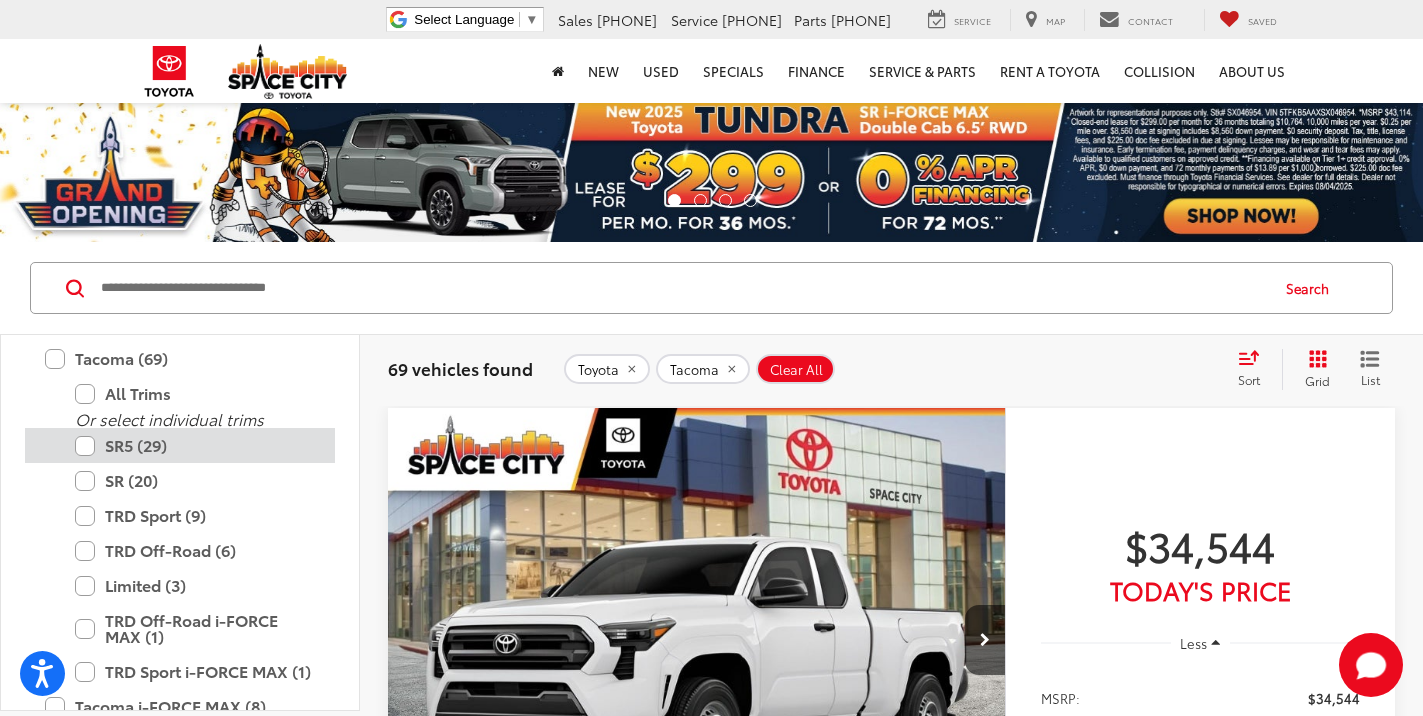 scroll, scrollTop: 1075, scrollLeft: 0, axis: vertical 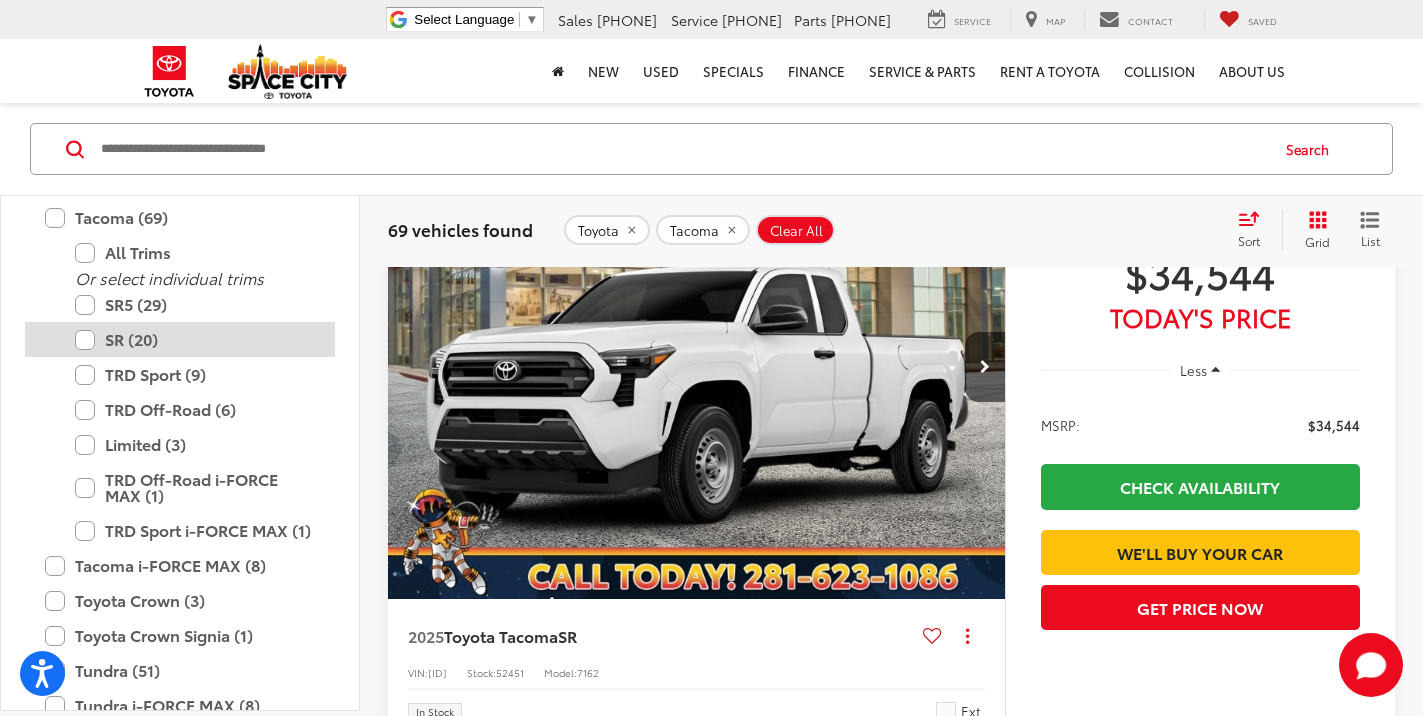 click on "SR (20)" at bounding box center (195, 339) 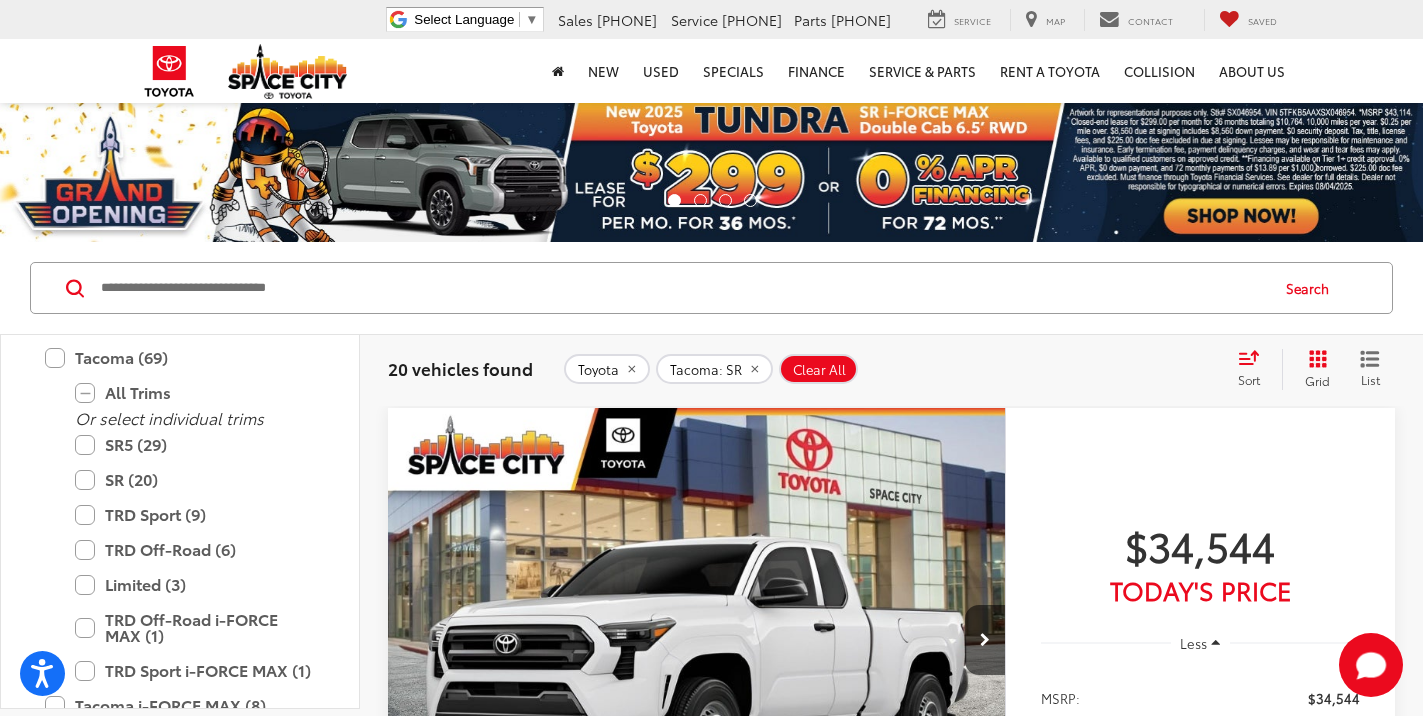 scroll, scrollTop: 0, scrollLeft: 0, axis: both 